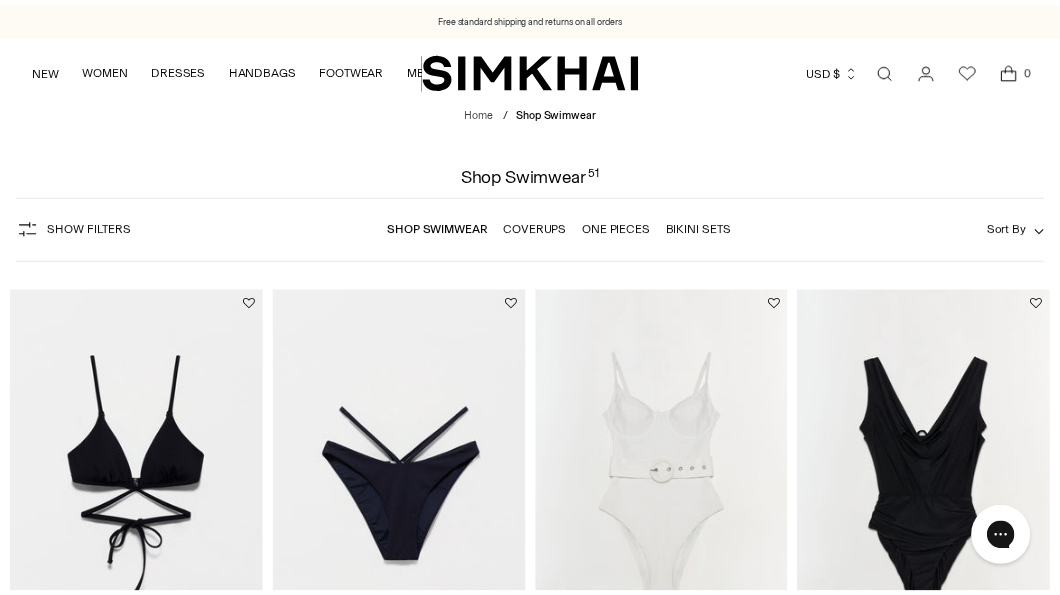 scroll, scrollTop: 0, scrollLeft: 0, axis: both 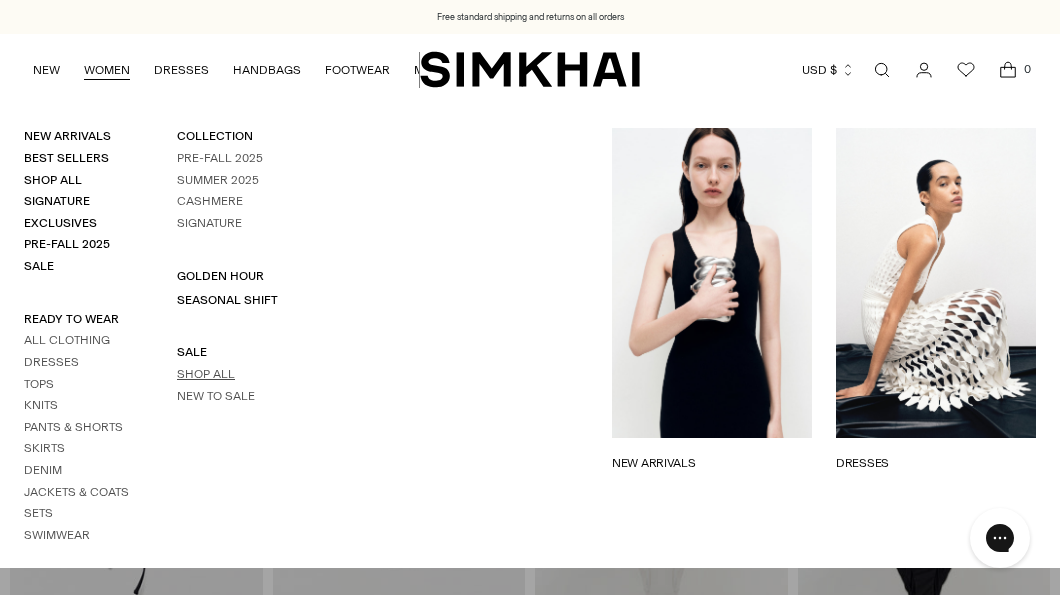 click on "Shop All" at bounding box center [206, 374] 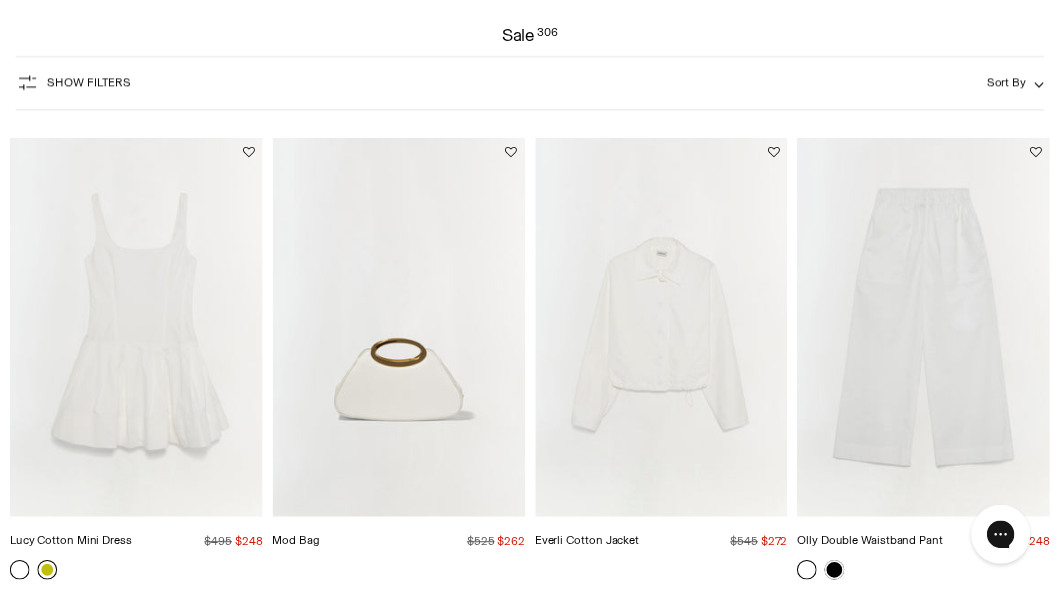 scroll, scrollTop: 144, scrollLeft: 0, axis: vertical 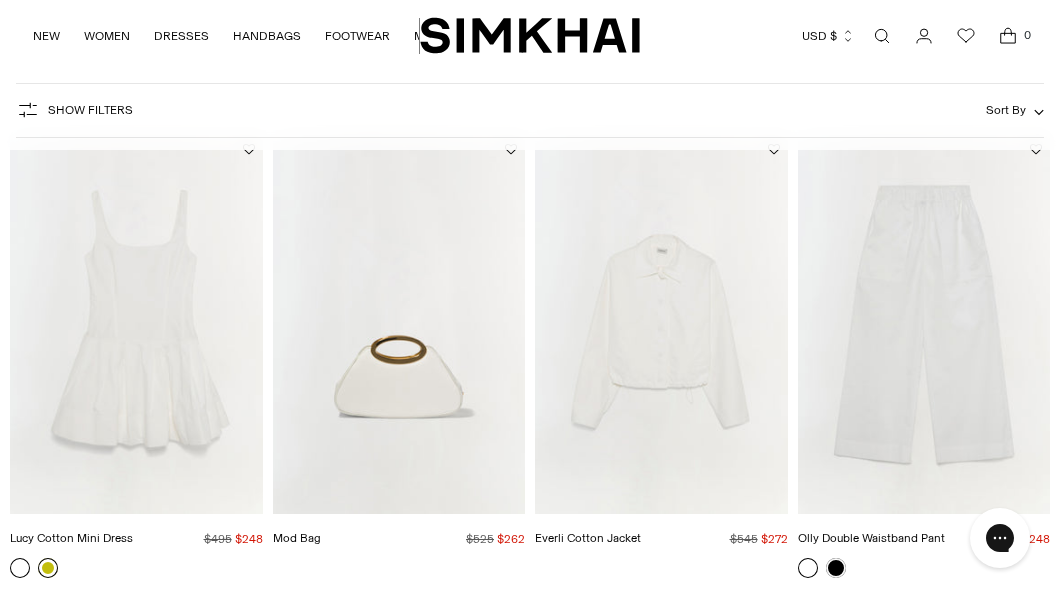 click at bounding box center (48, 568) 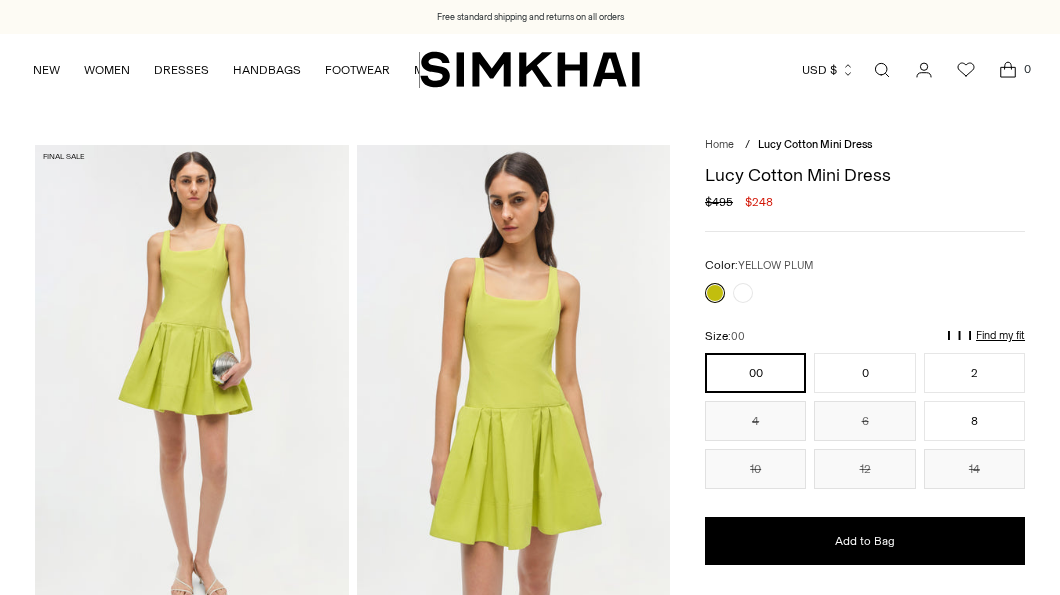 scroll, scrollTop: 0, scrollLeft: 0, axis: both 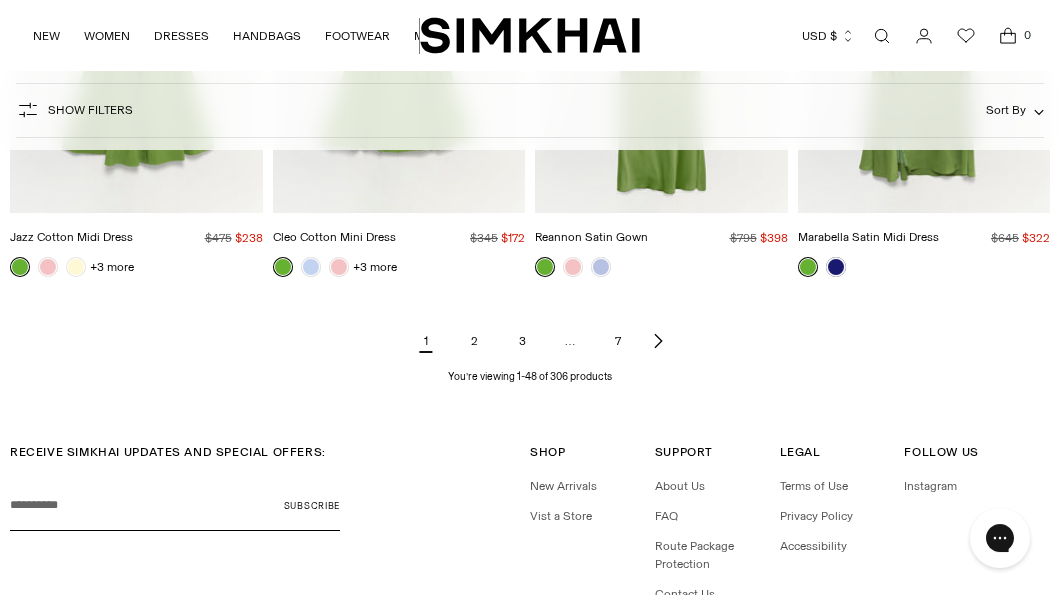click at bounding box center (658, 341) 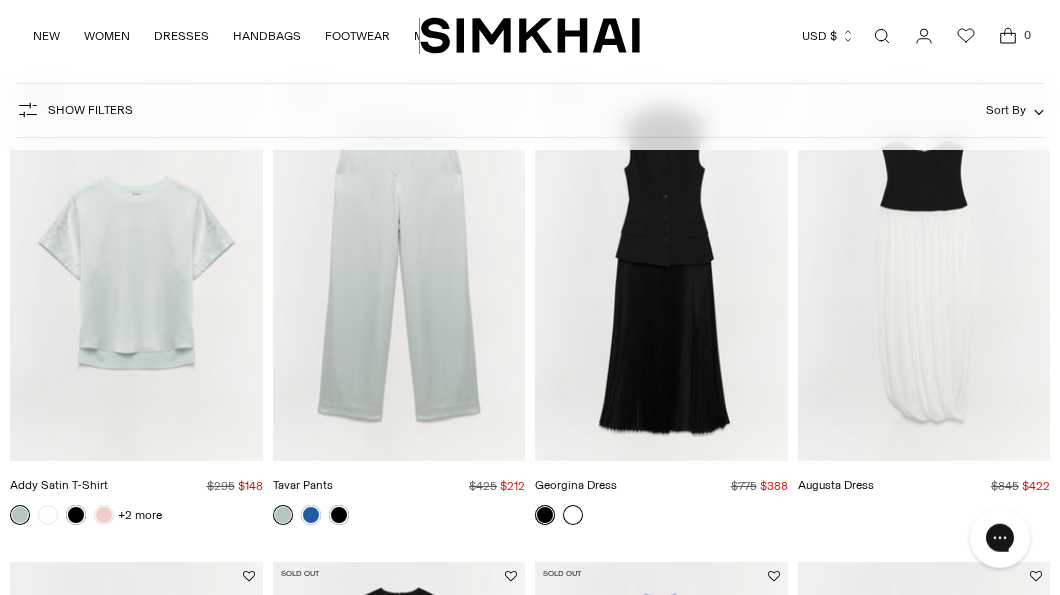 click at bounding box center (573, 515) 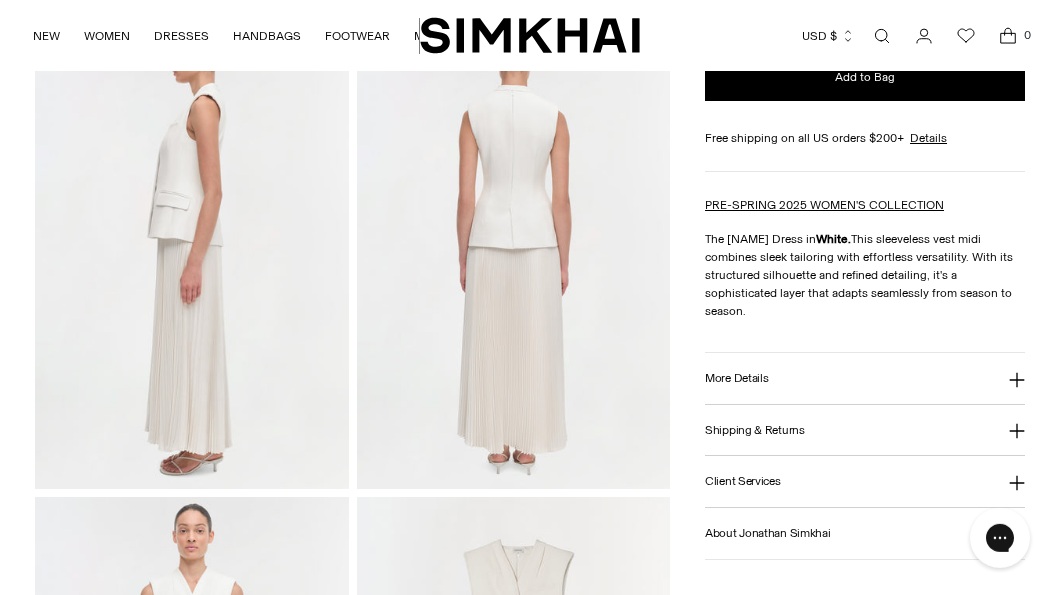 scroll, scrollTop: 606, scrollLeft: 0, axis: vertical 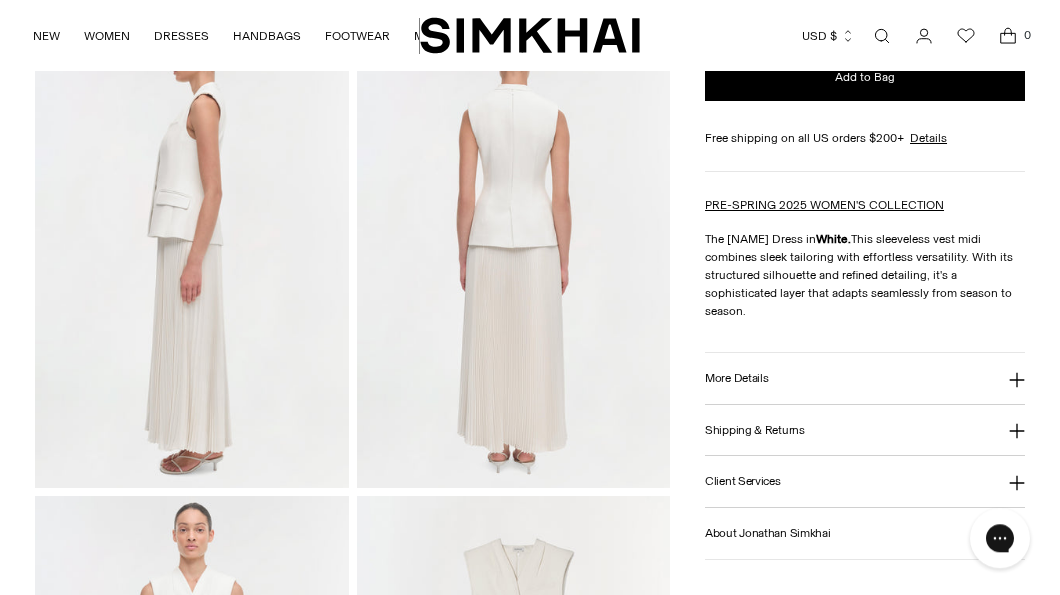 click 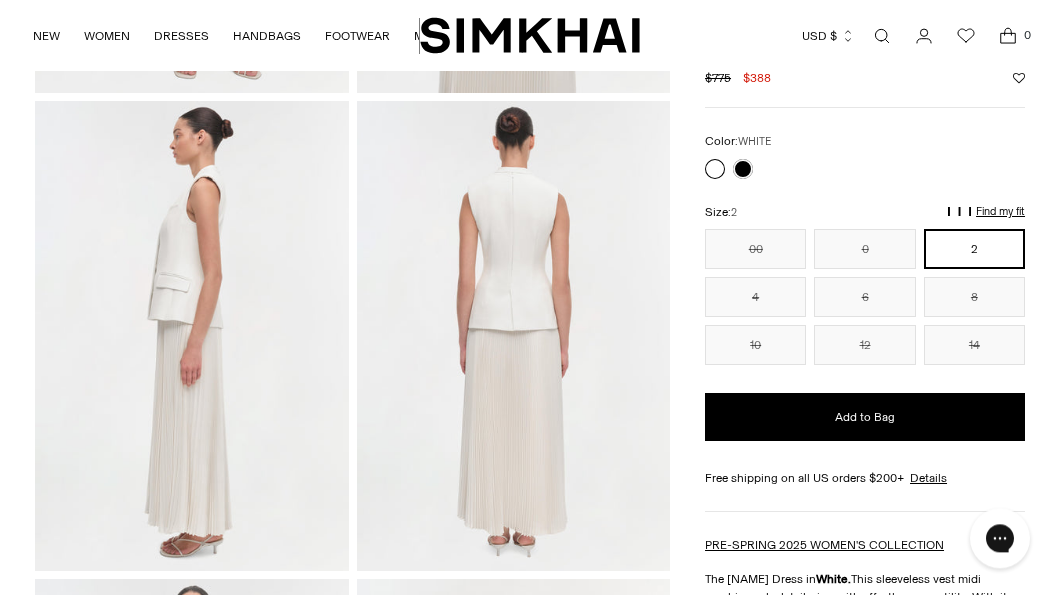scroll, scrollTop: 0, scrollLeft: 0, axis: both 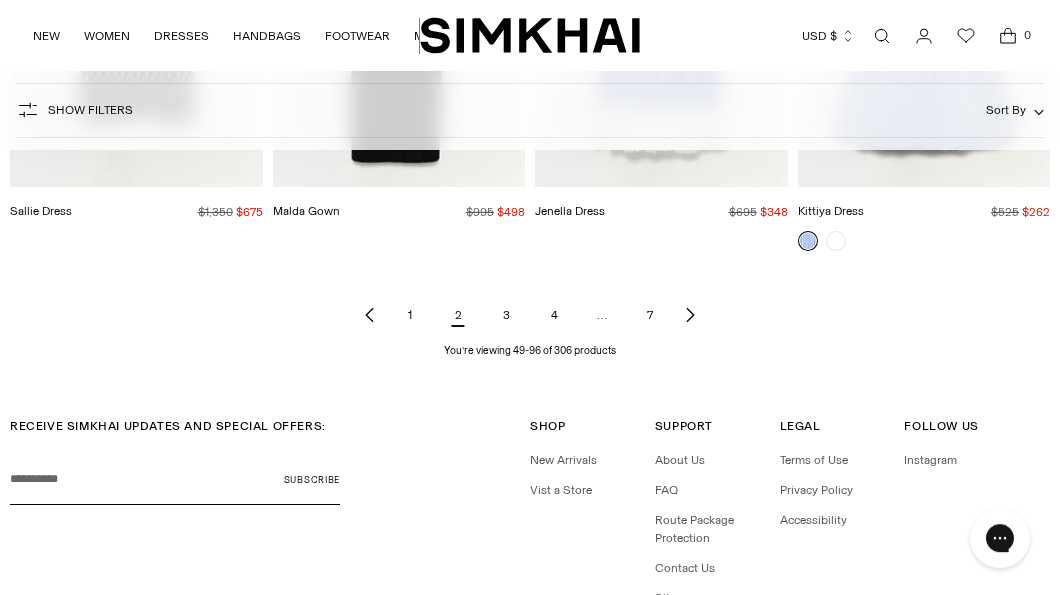 click 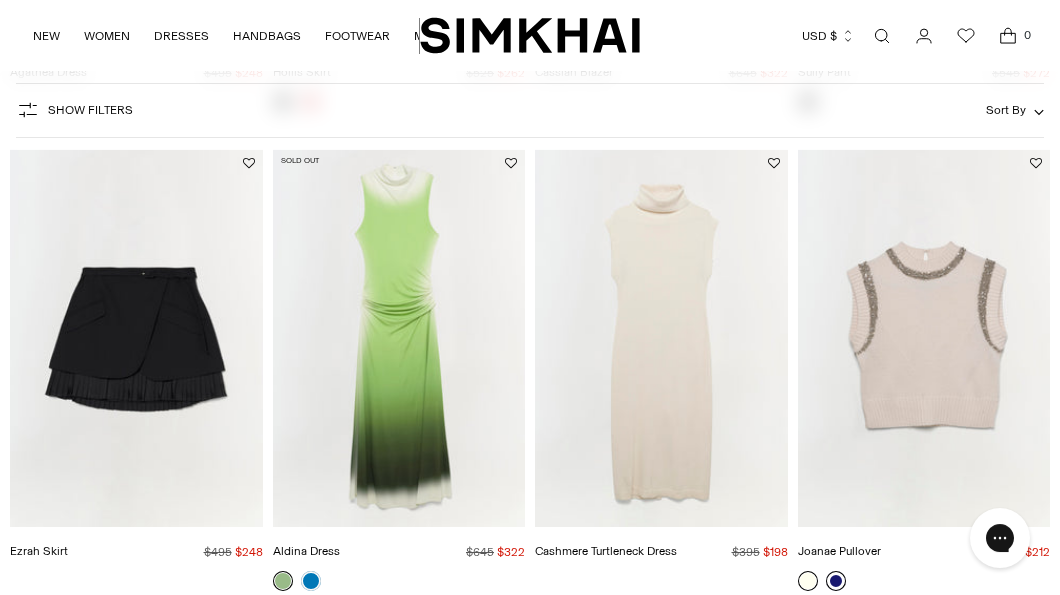 scroll, scrollTop: 4369, scrollLeft: 0, axis: vertical 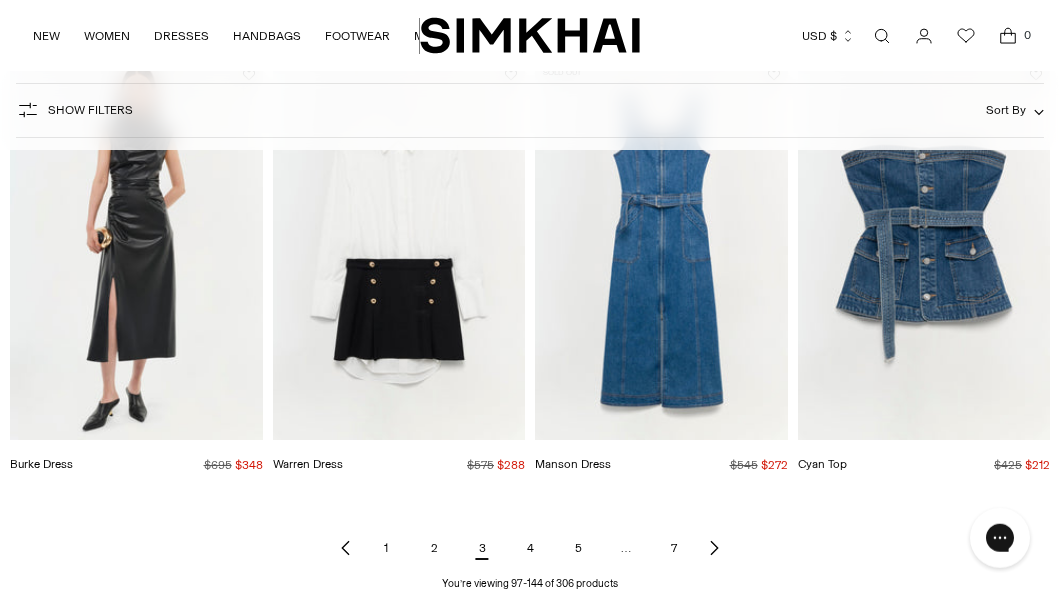 click at bounding box center [714, 548] 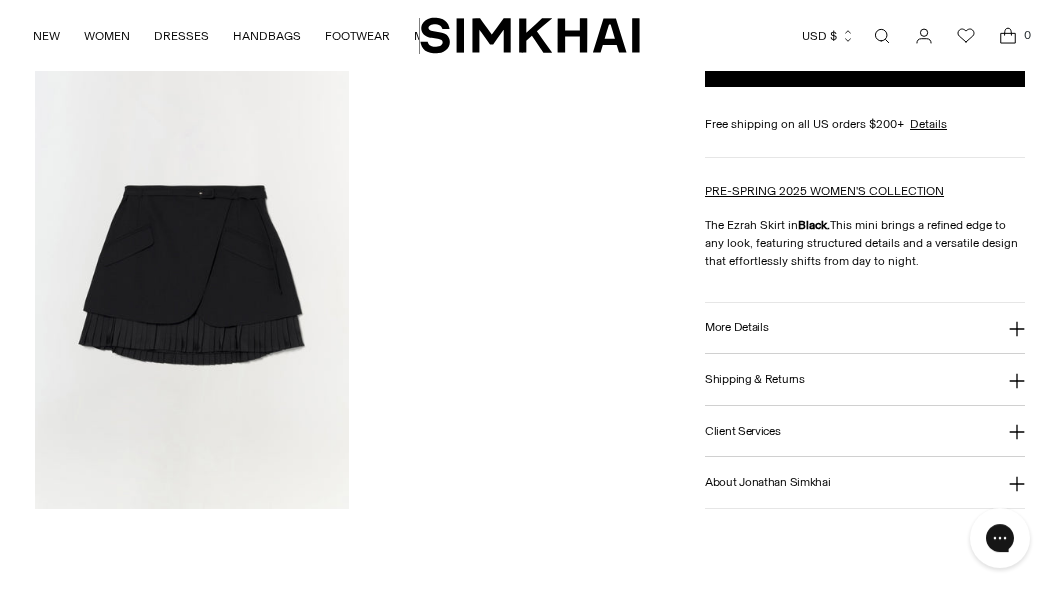 scroll, scrollTop: 1543, scrollLeft: 0, axis: vertical 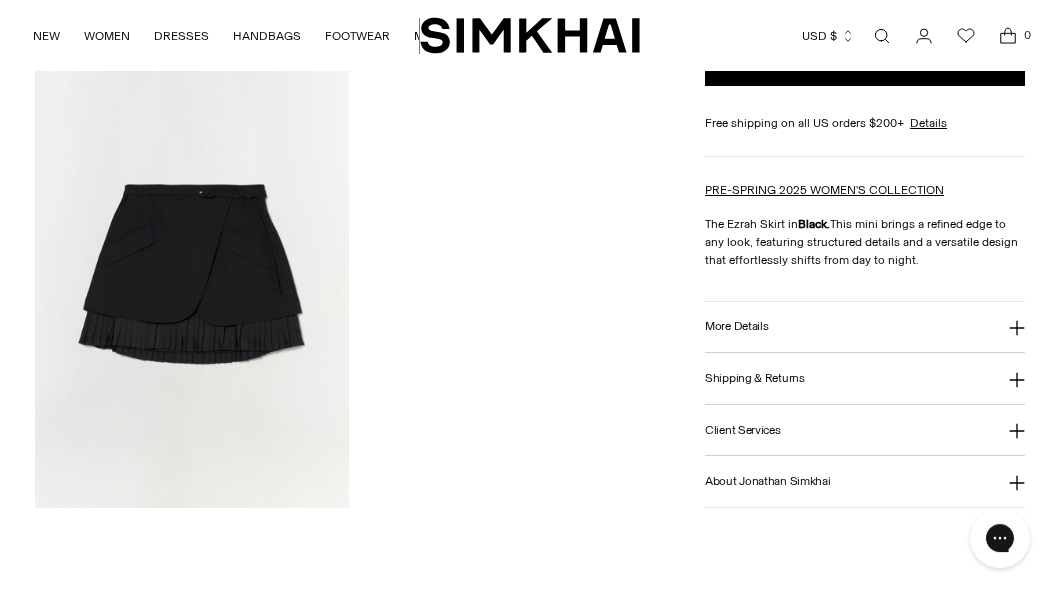 click 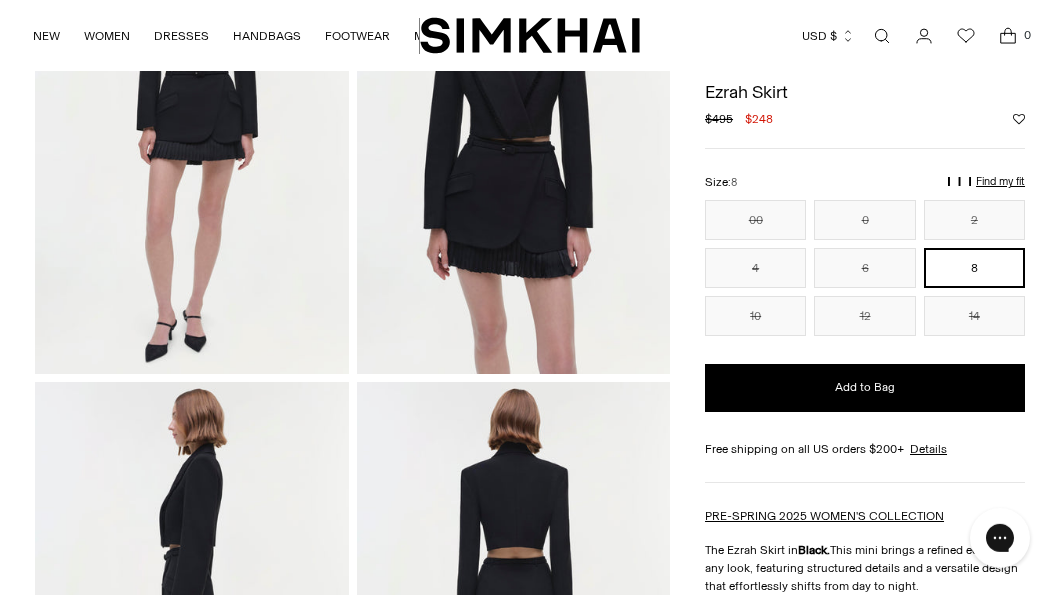 scroll, scrollTop: 240, scrollLeft: 0, axis: vertical 